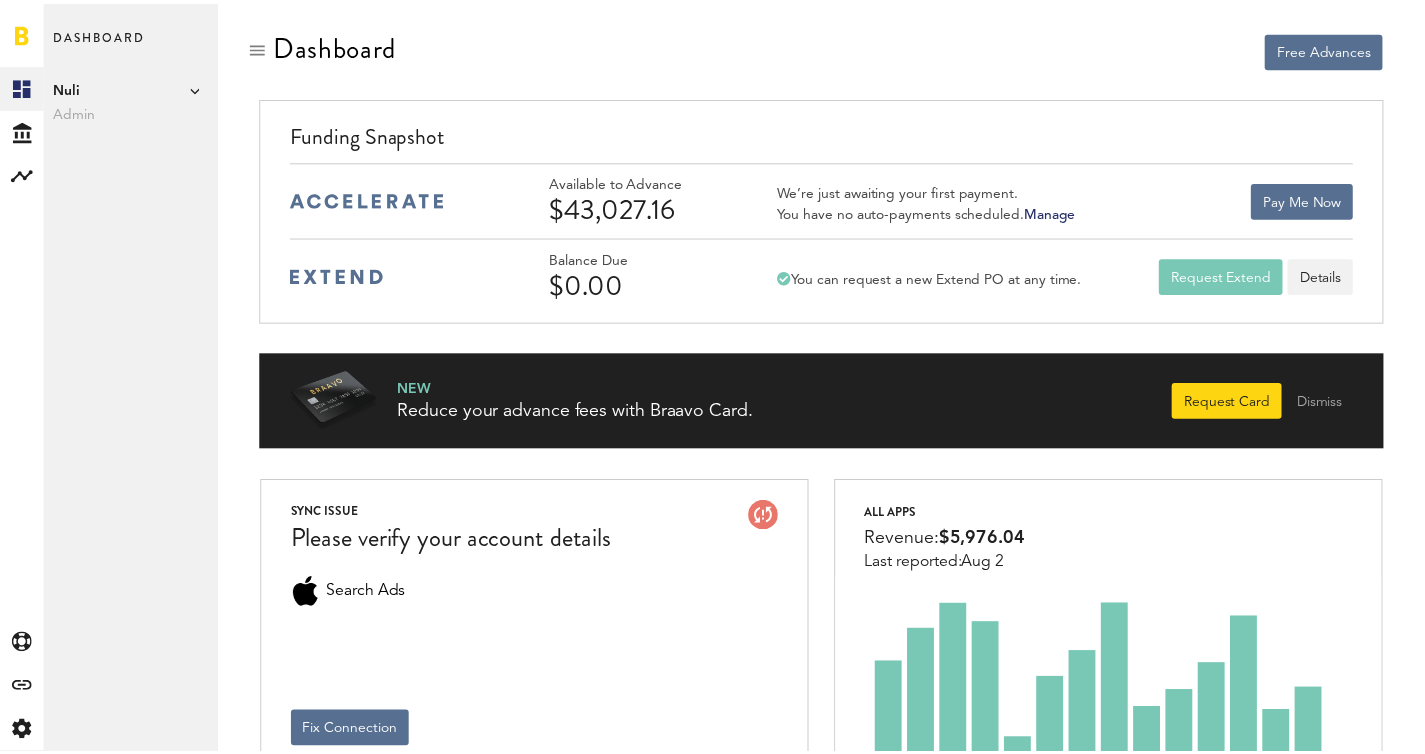 scroll, scrollTop: 0, scrollLeft: 0, axis: both 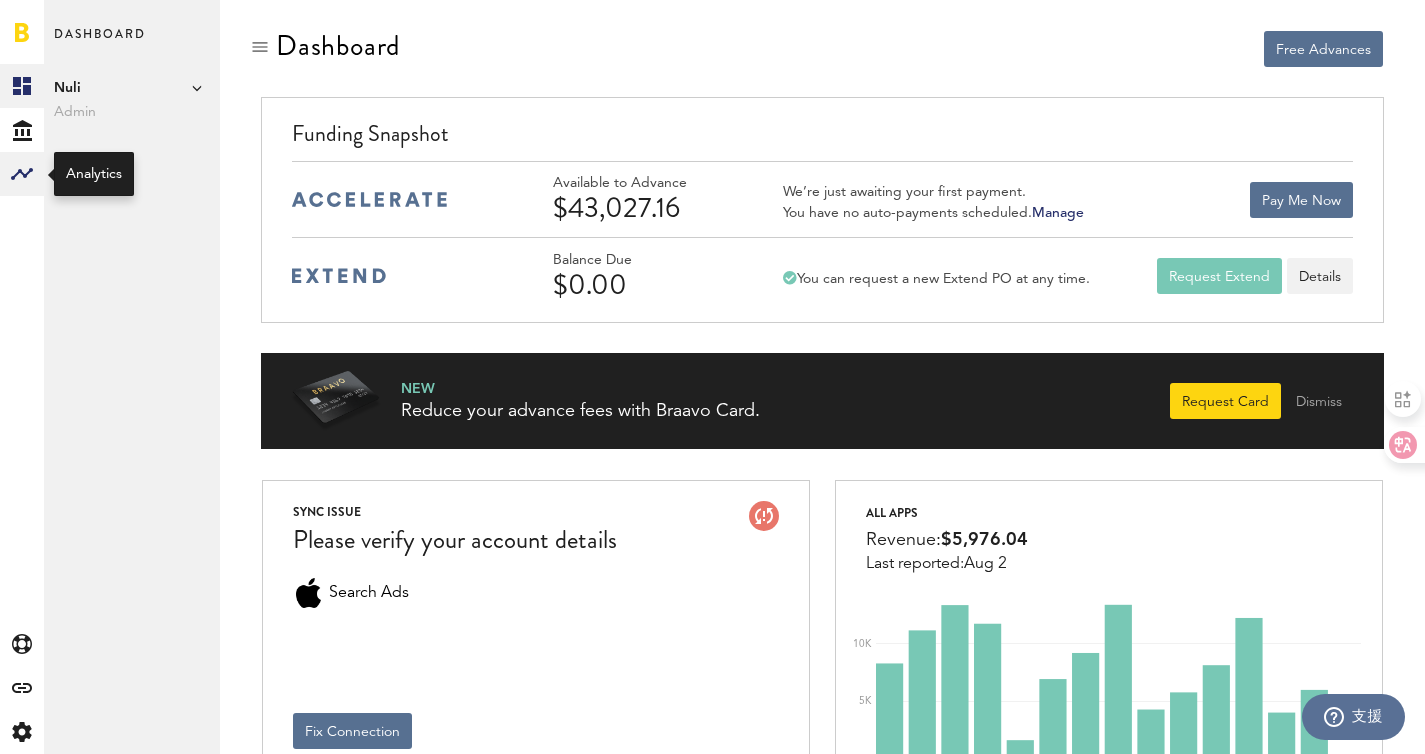 click 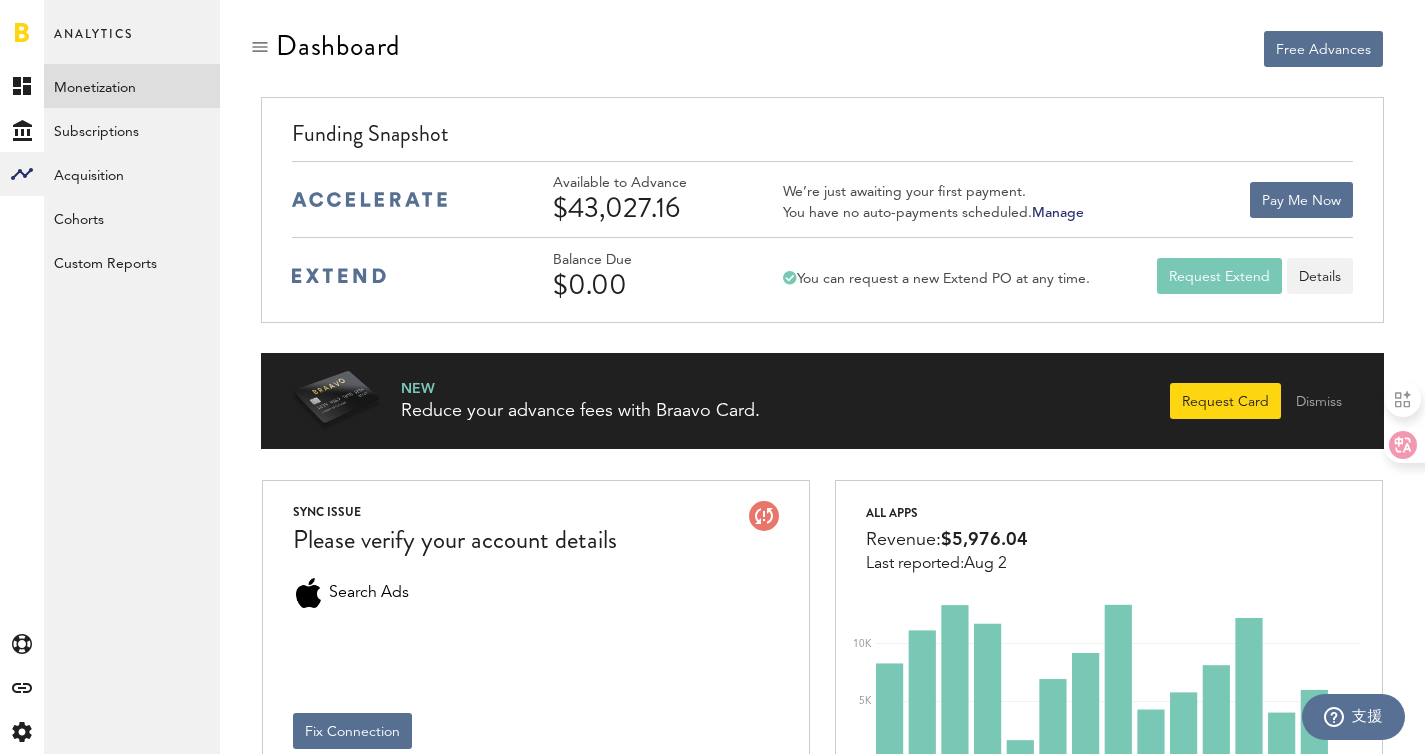 click on "Monetization" at bounding box center [132, 86] 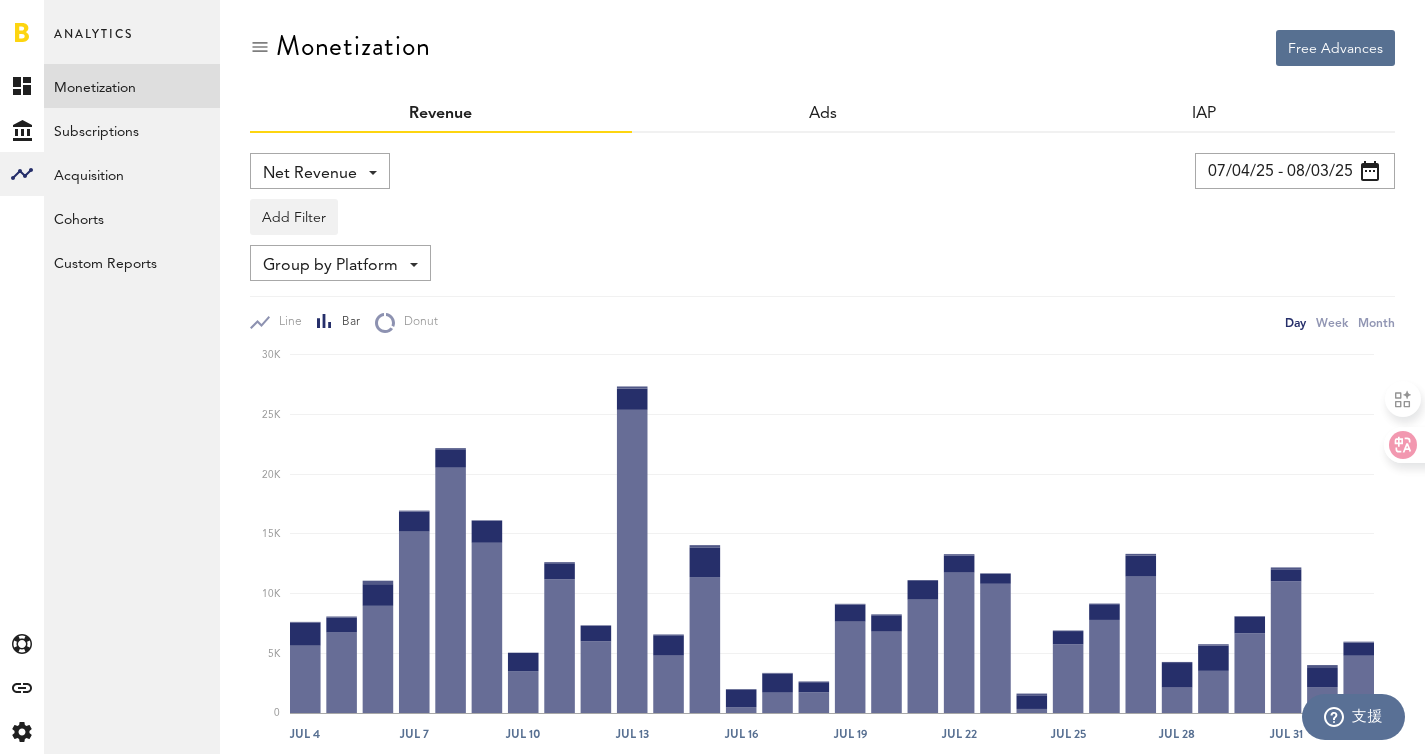 click on "07/04/25 - 08/03/25" at bounding box center [1295, 171] 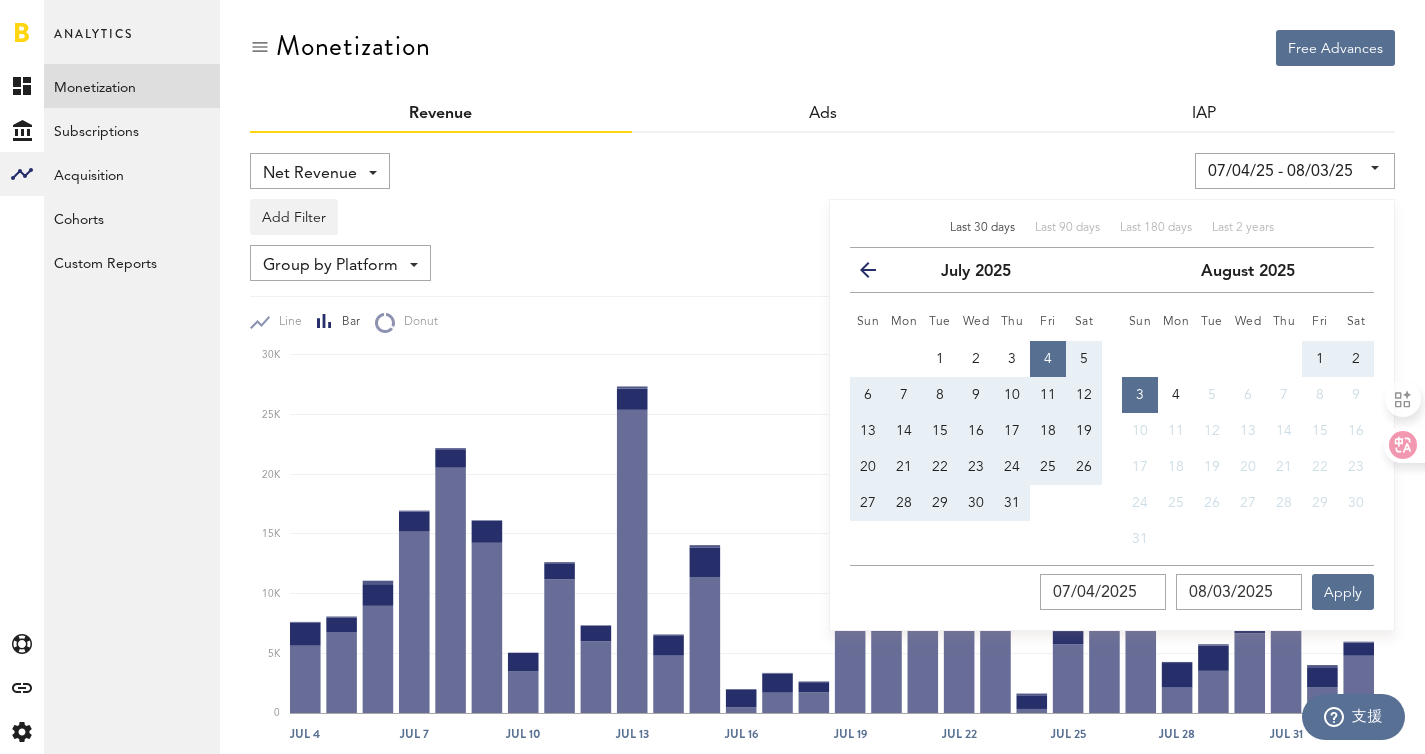 click on "27" at bounding box center (868, 503) 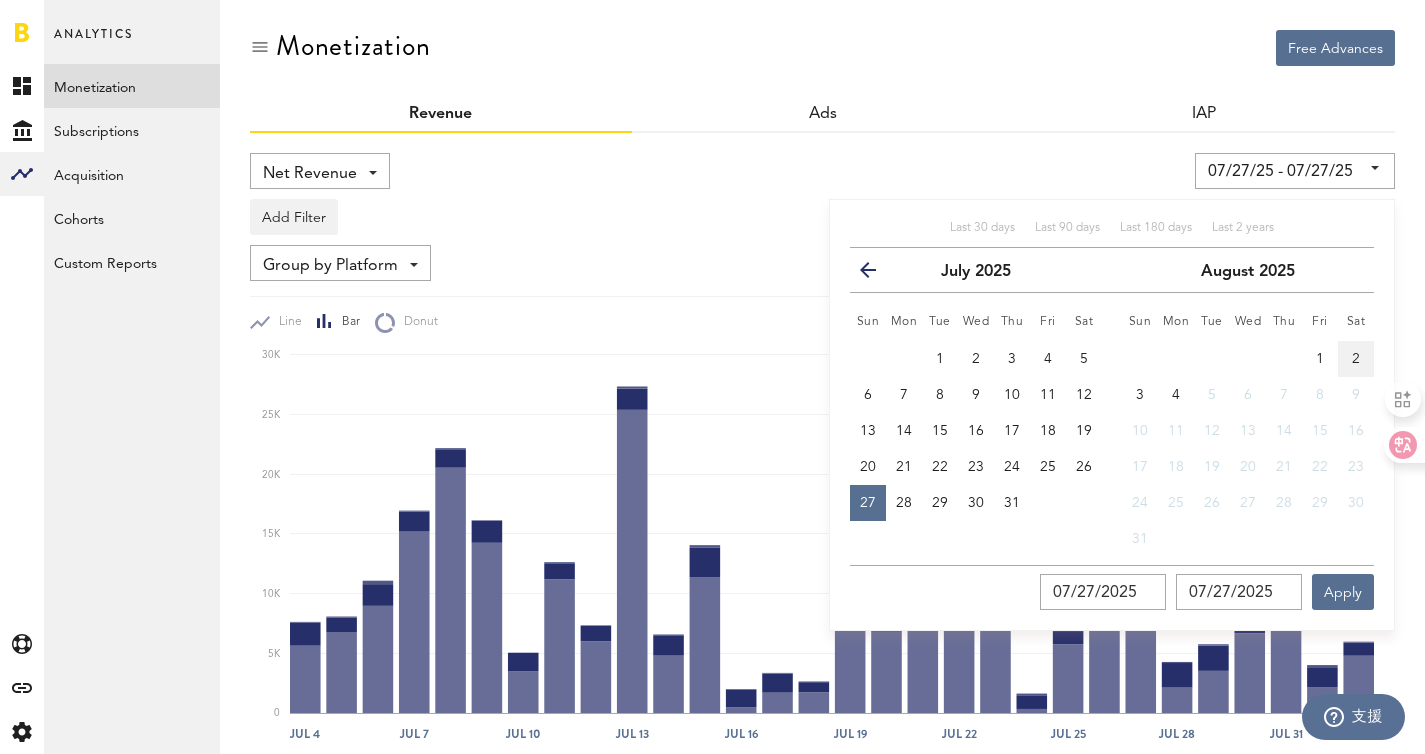 click on "2" at bounding box center (1356, 359) 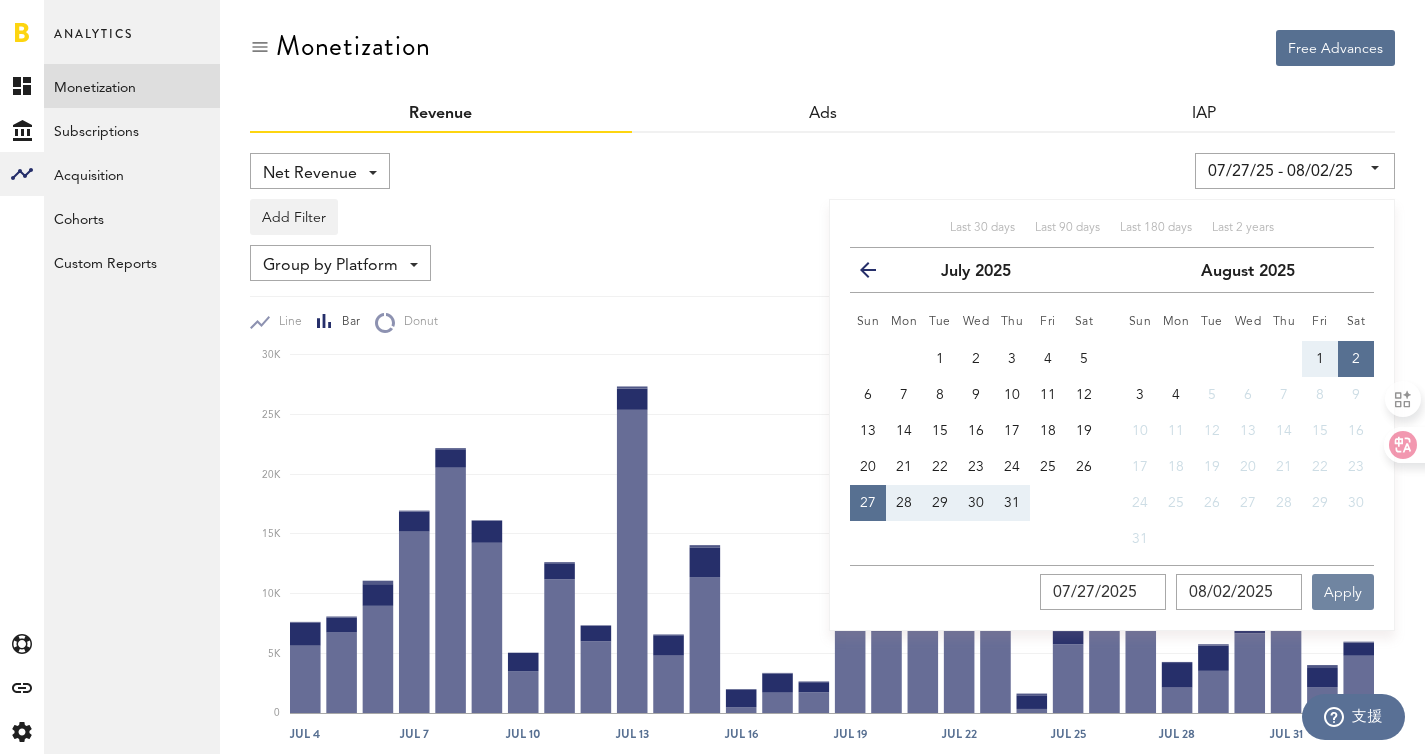 click on "Apply" at bounding box center [1343, 592] 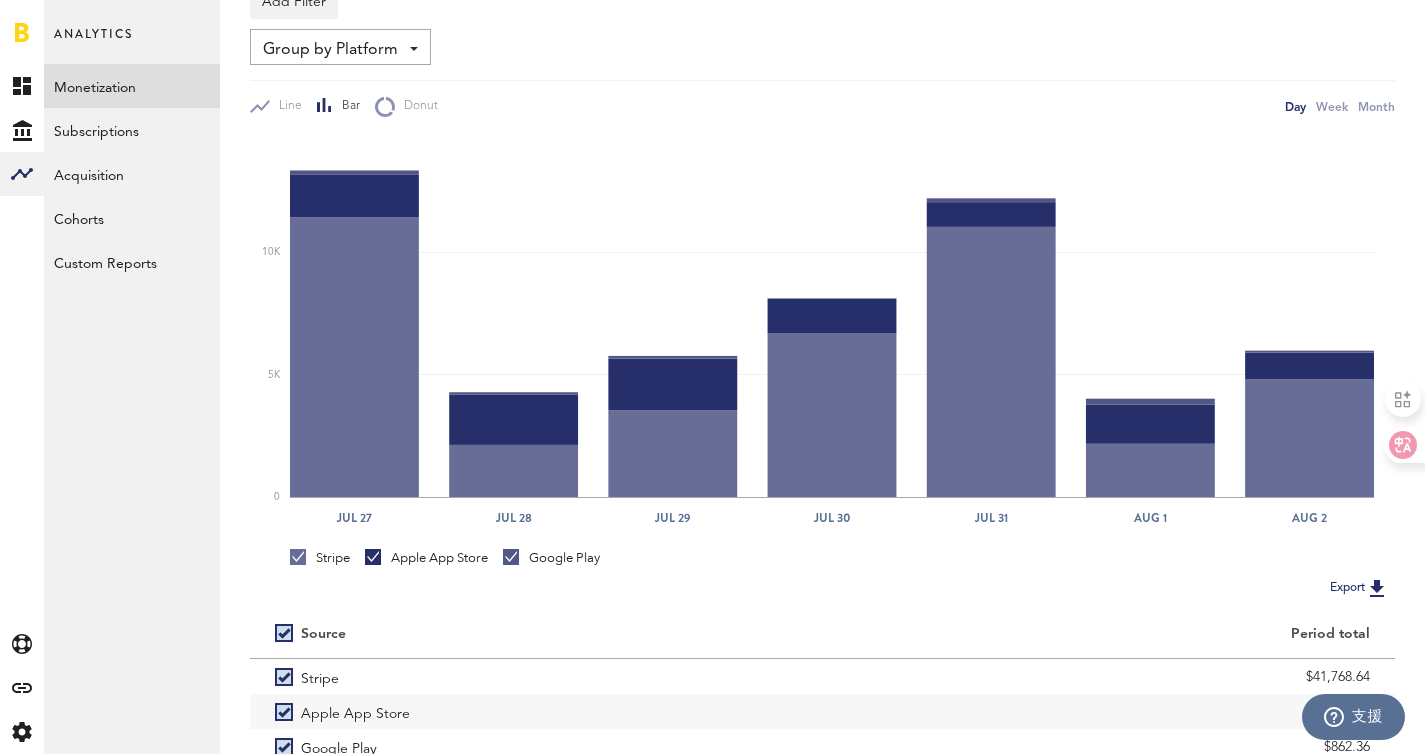 scroll, scrollTop: 336, scrollLeft: 0, axis: vertical 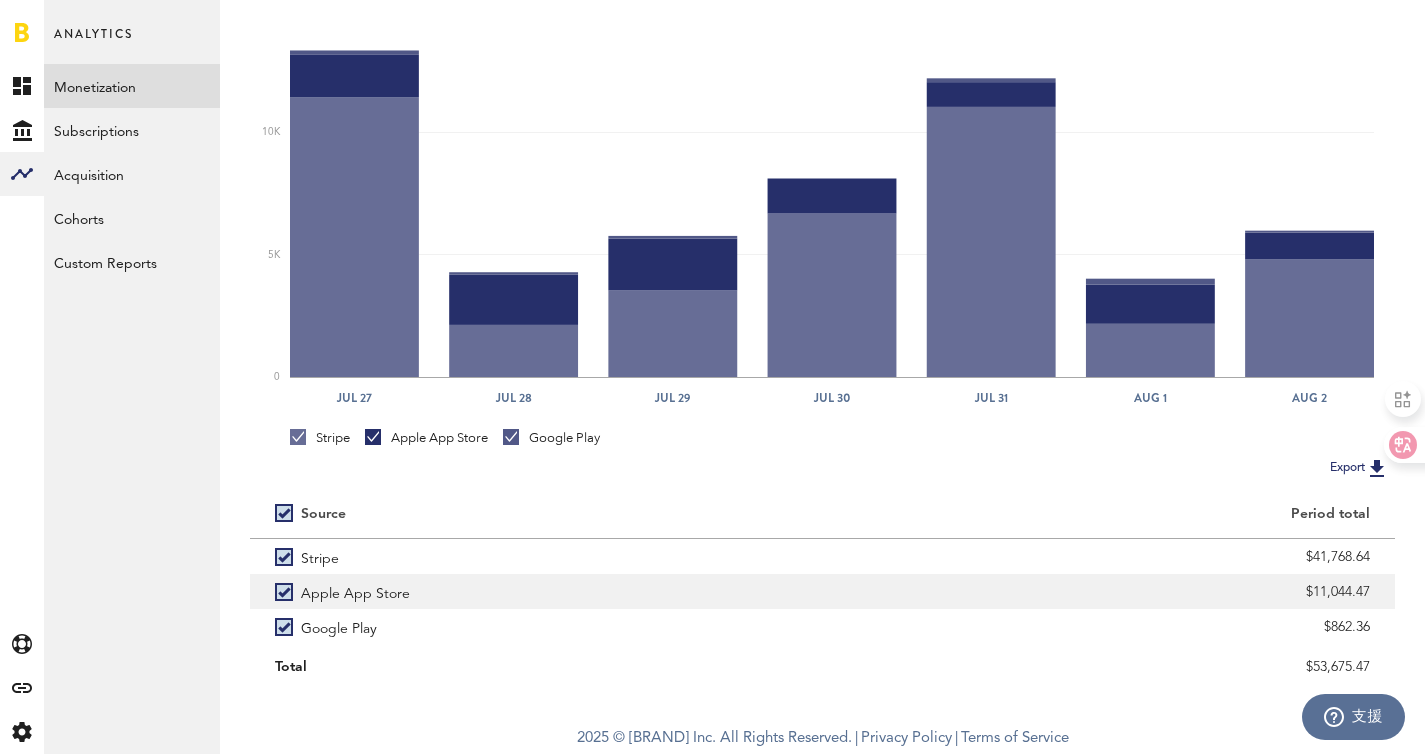 drag, startPoint x: 1316, startPoint y: 593, endPoint x: 1375, endPoint y: 586, distance: 59.413803 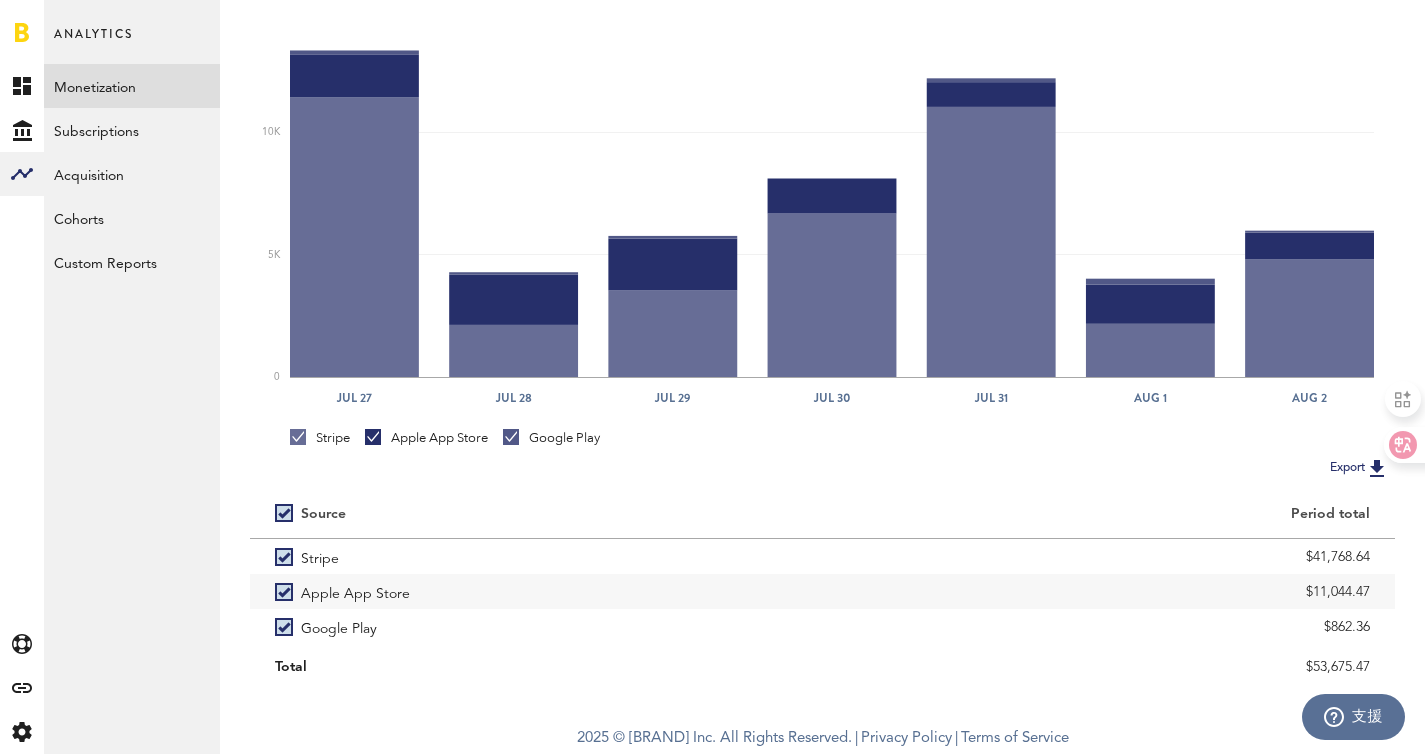 drag, startPoint x: 1328, startPoint y: 624, endPoint x: 1396, endPoint y: 624, distance: 68 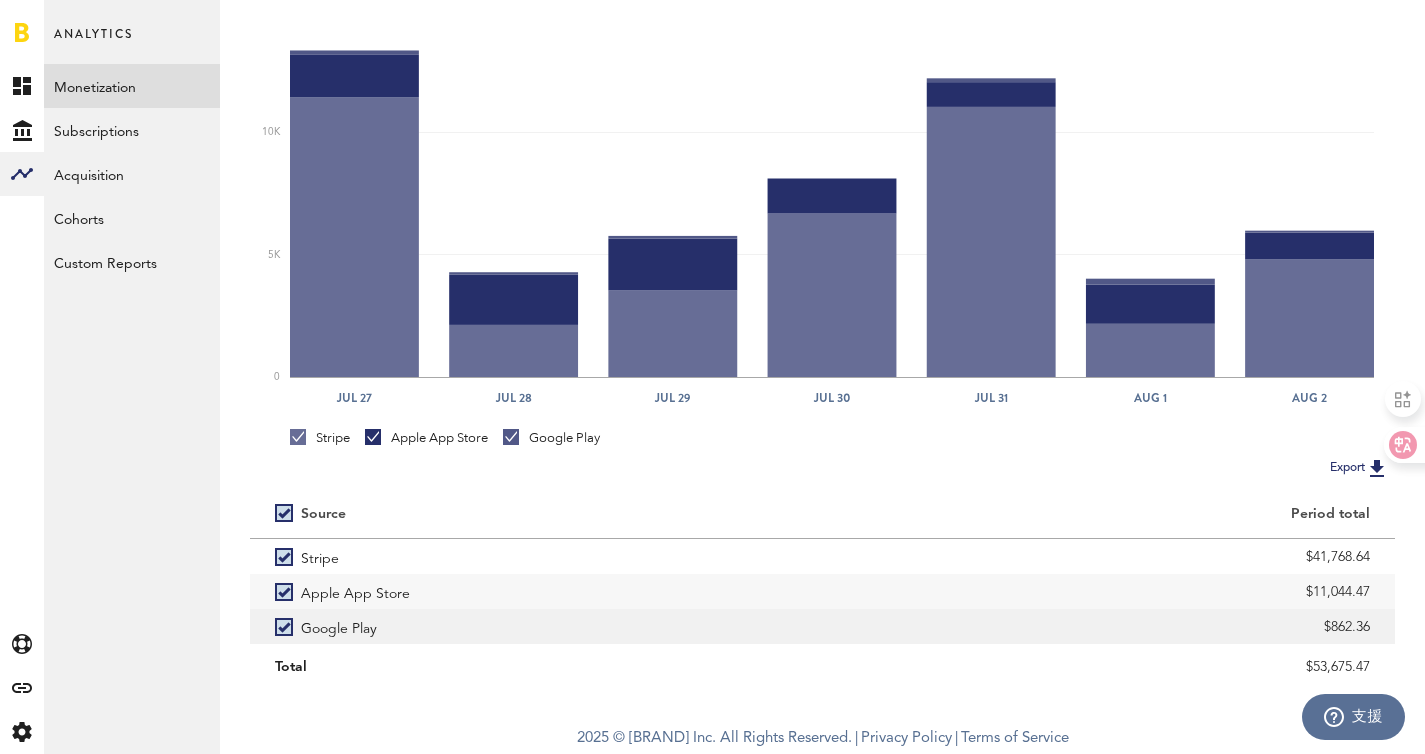 copy on "862.36" 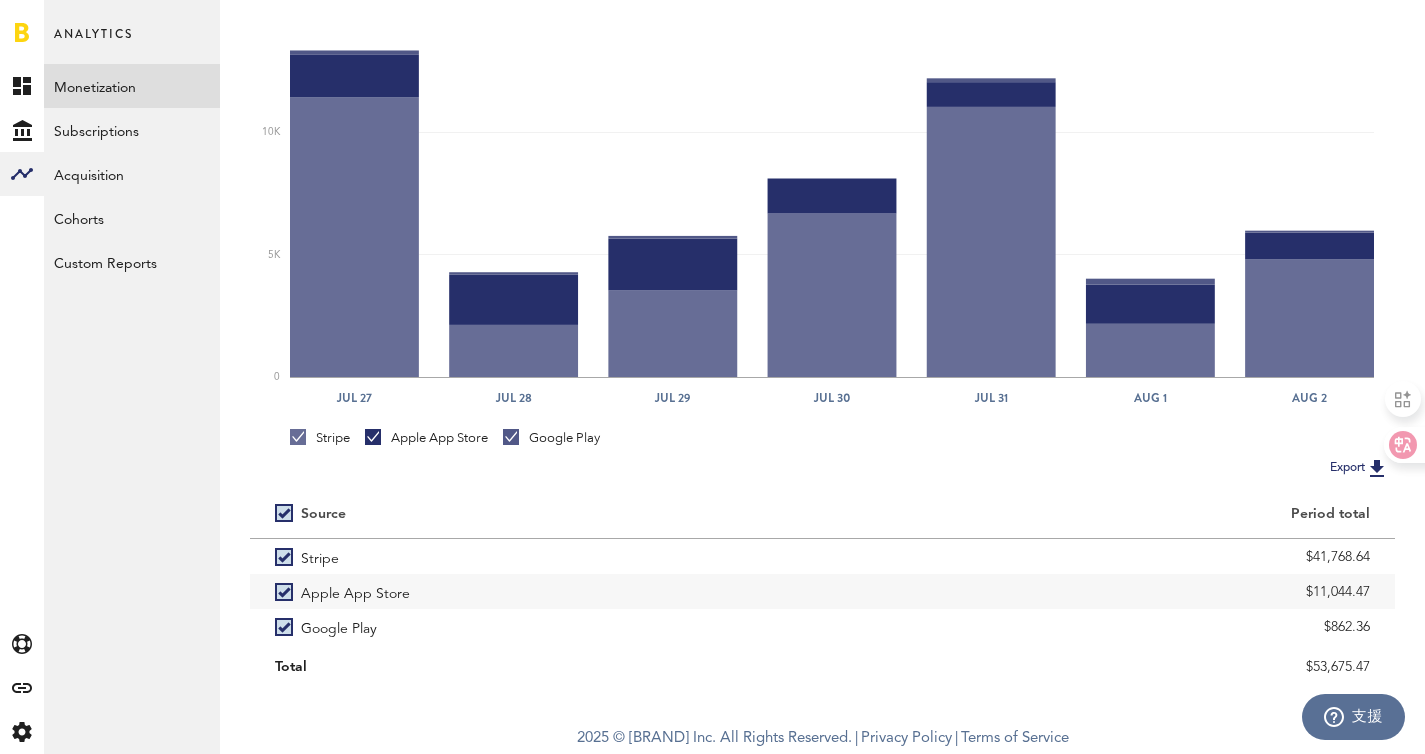 scroll, scrollTop: 0, scrollLeft: 0, axis: both 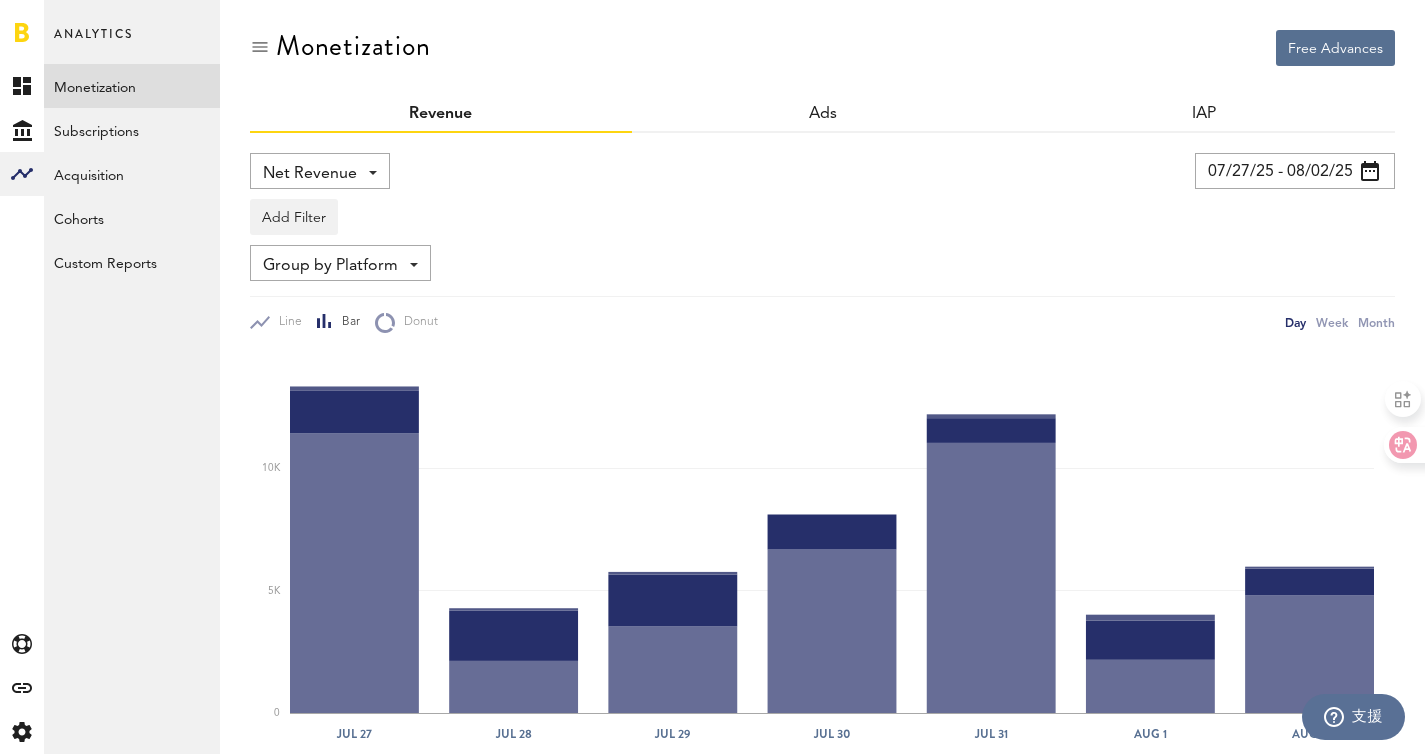 click on "07/27/25 - 08/02/25" at bounding box center [1295, 171] 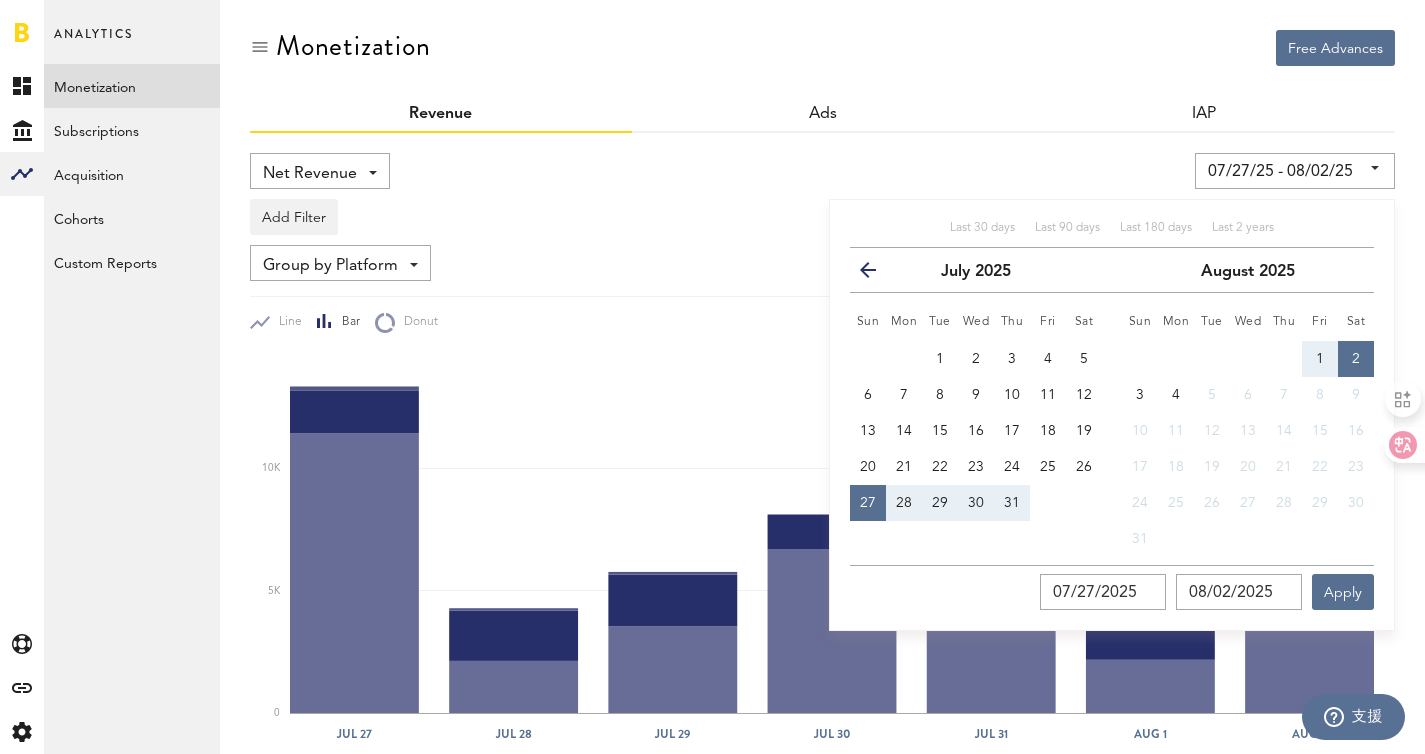 click on "31" at bounding box center [1012, 503] 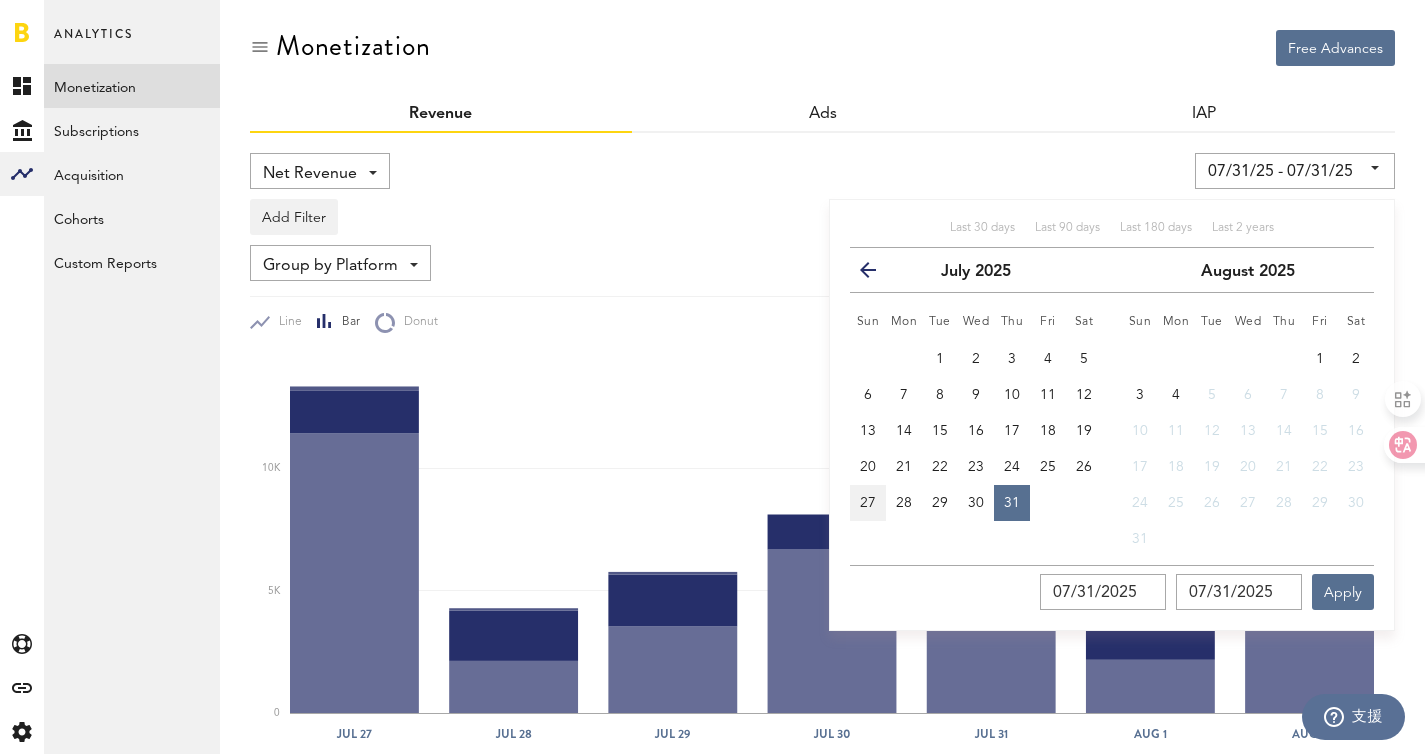 click on "27" at bounding box center [868, 503] 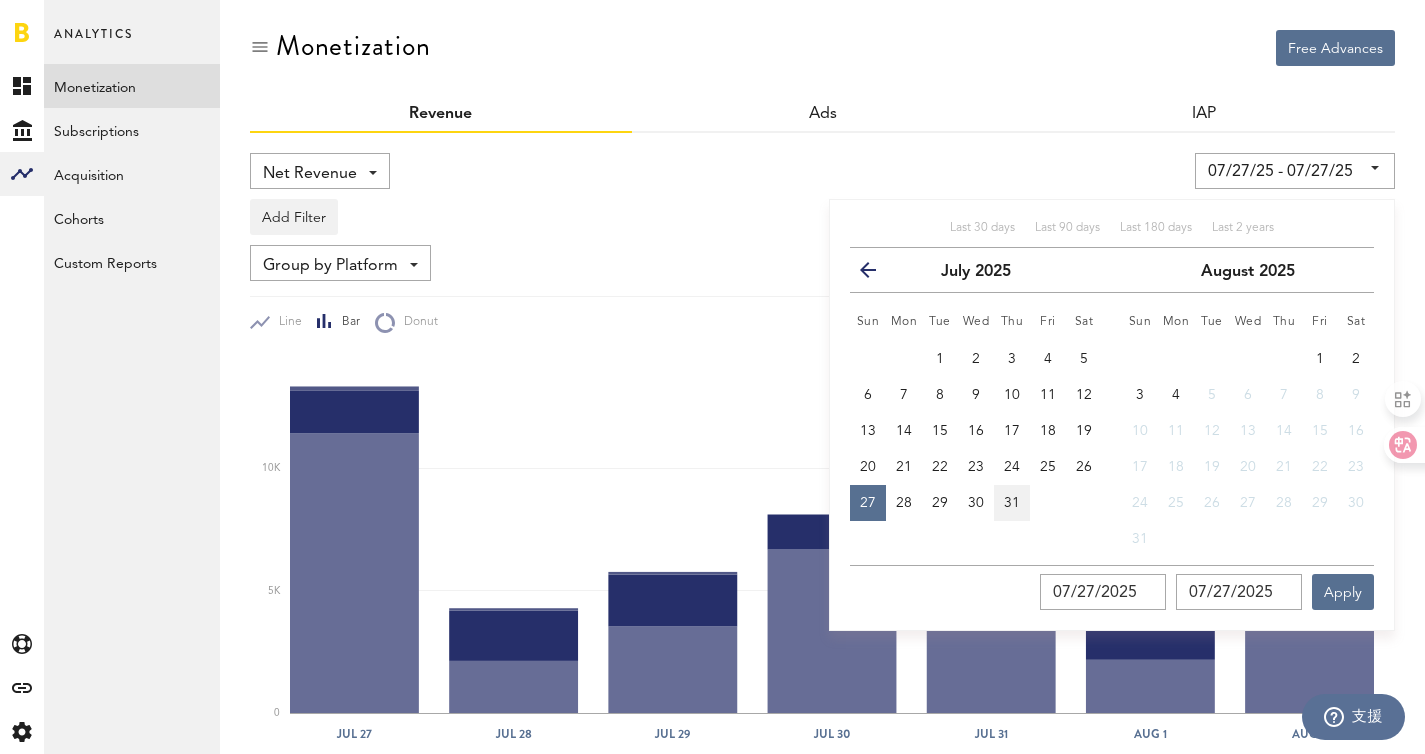 click on "31" at bounding box center [1012, 503] 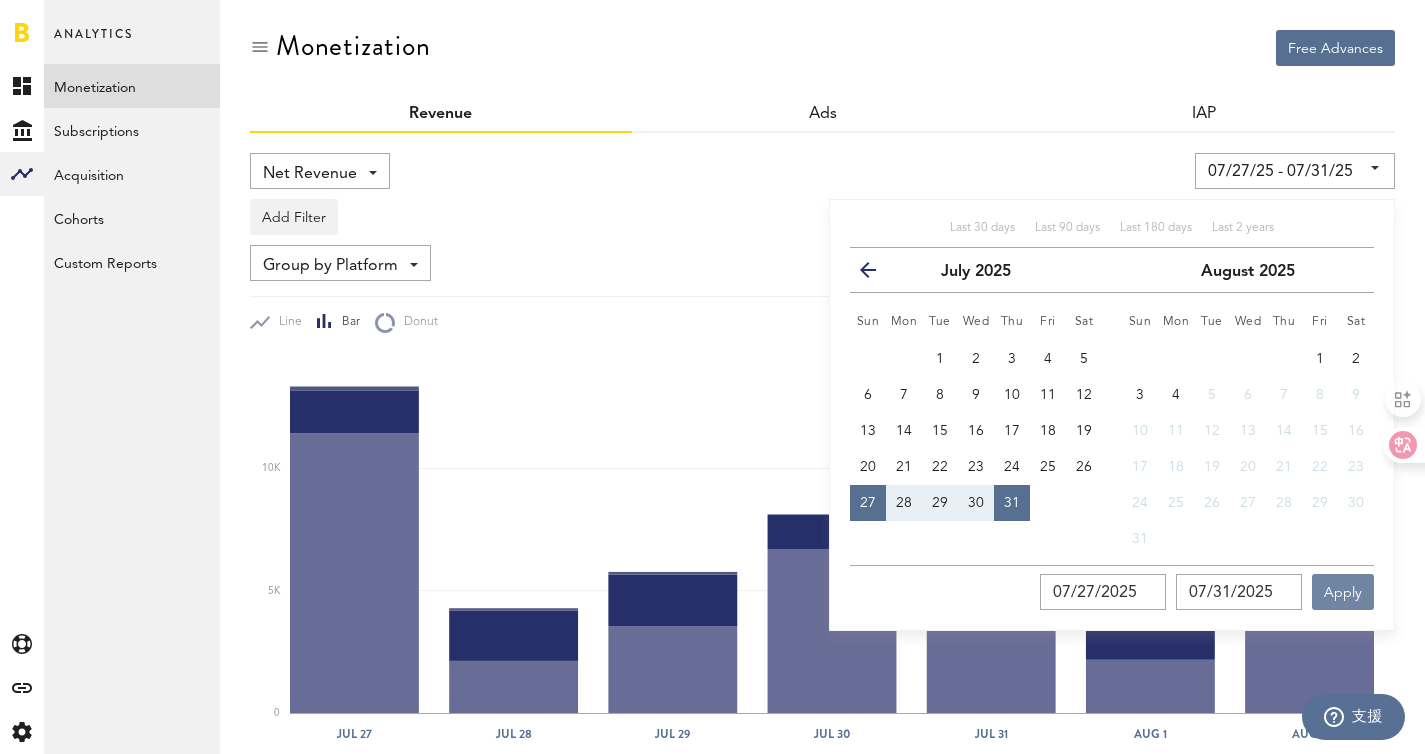 click on "Apply" at bounding box center [1343, 592] 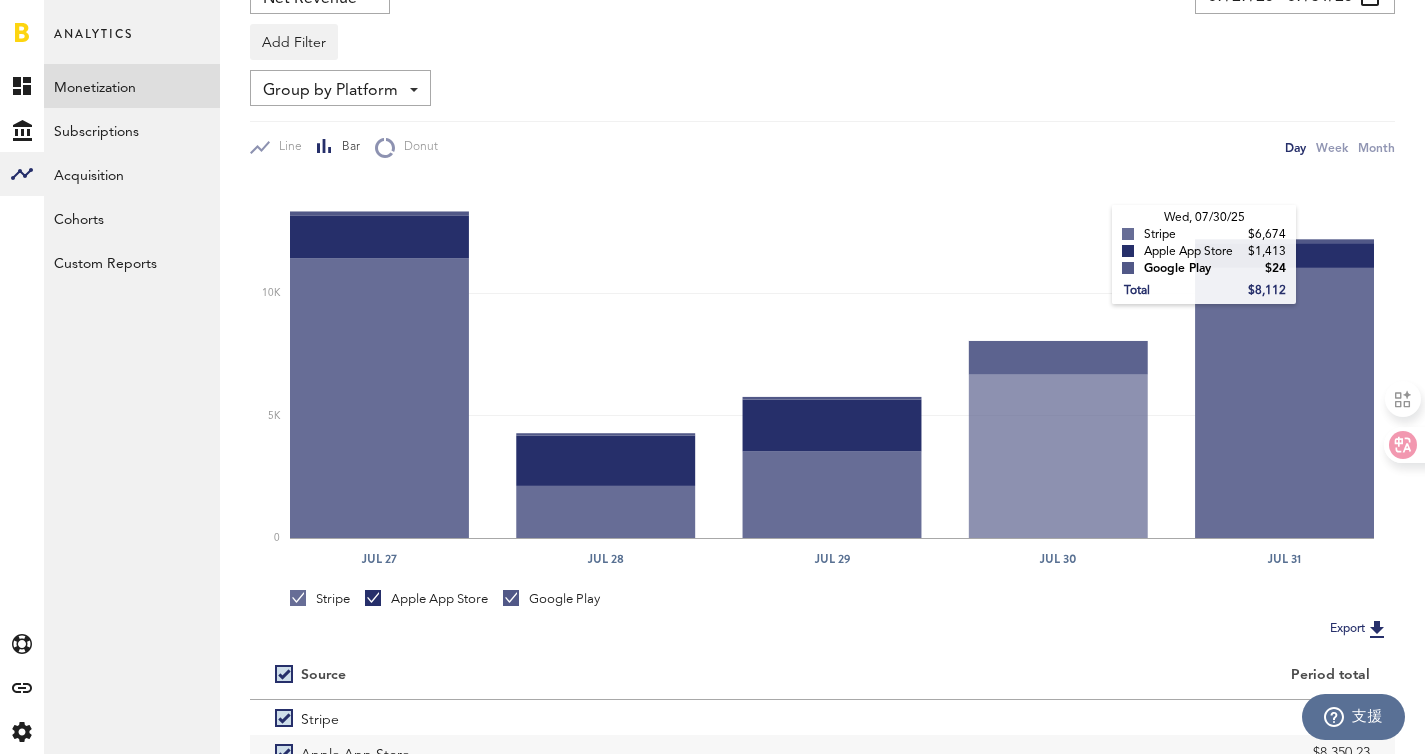 scroll, scrollTop: 336, scrollLeft: 0, axis: vertical 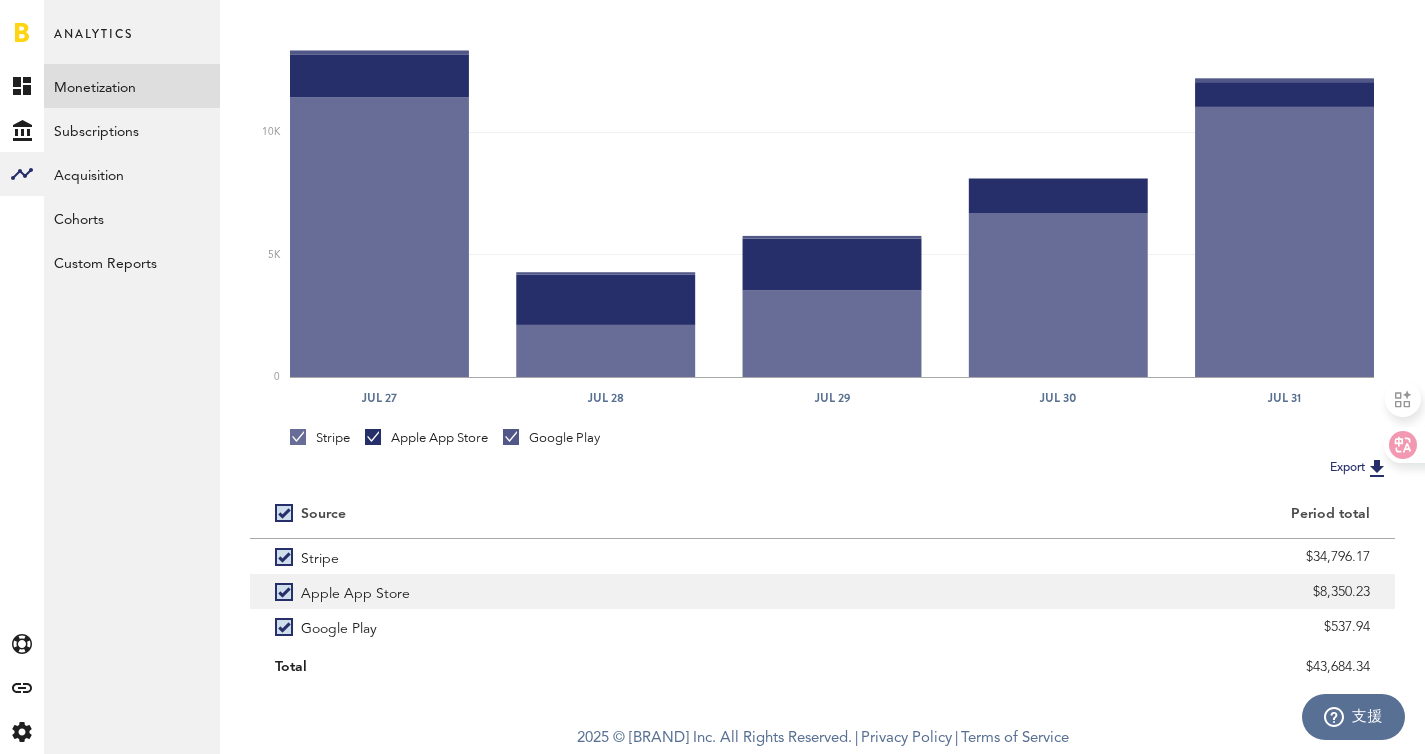 drag, startPoint x: 1320, startPoint y: 589, endPoint x: 1387, endPoint y: 590, distance: 67.00746 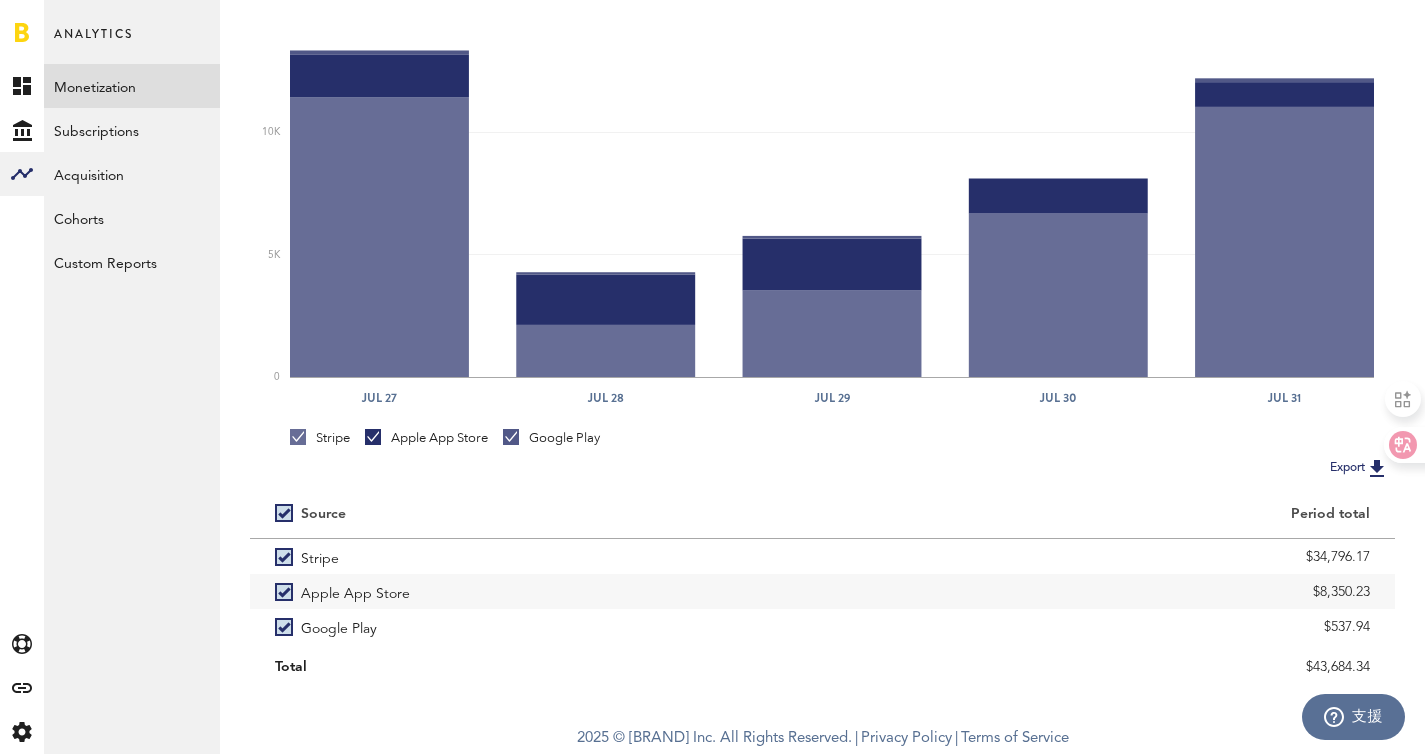 copy on "8,350.23" 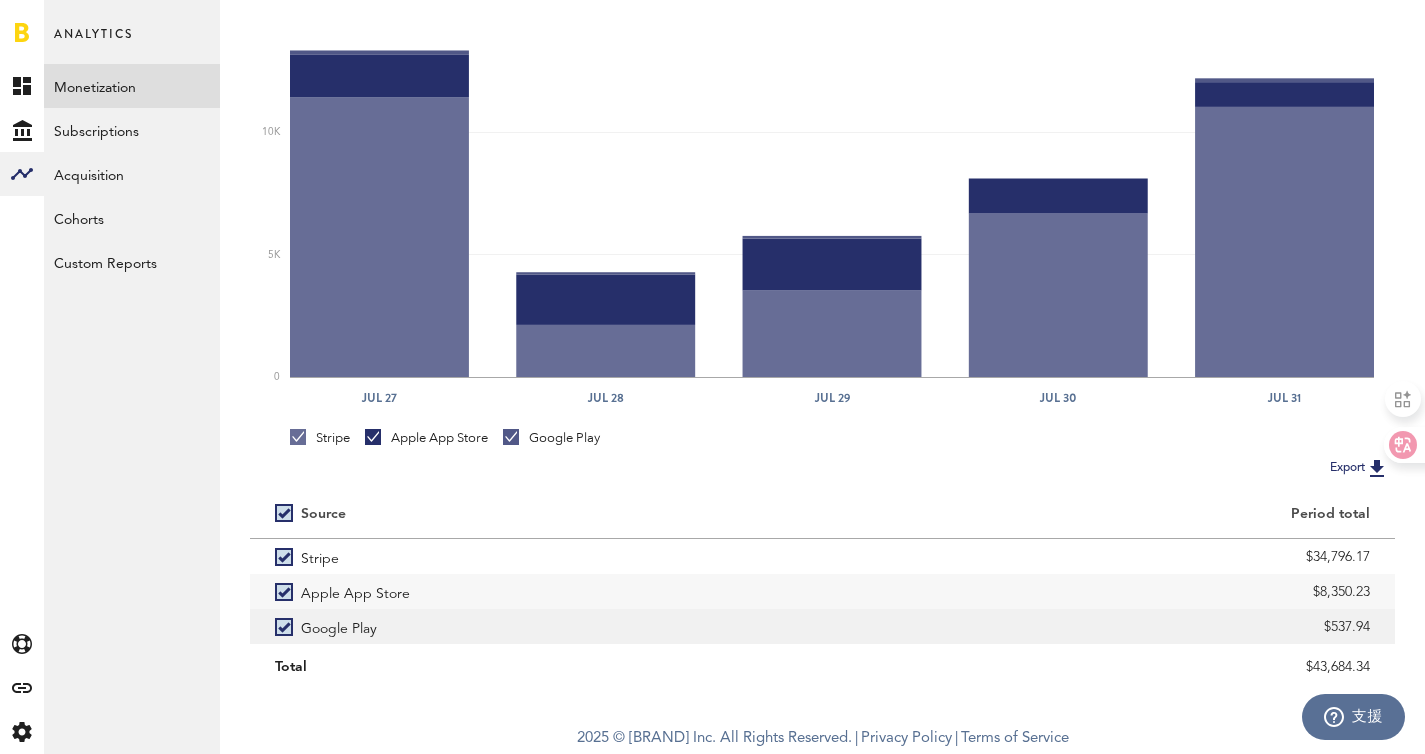 drag, startPoint x: 1331, startPoint y: 626, endPoint x: 1385, endPoint y: 627, distance: 54.00926 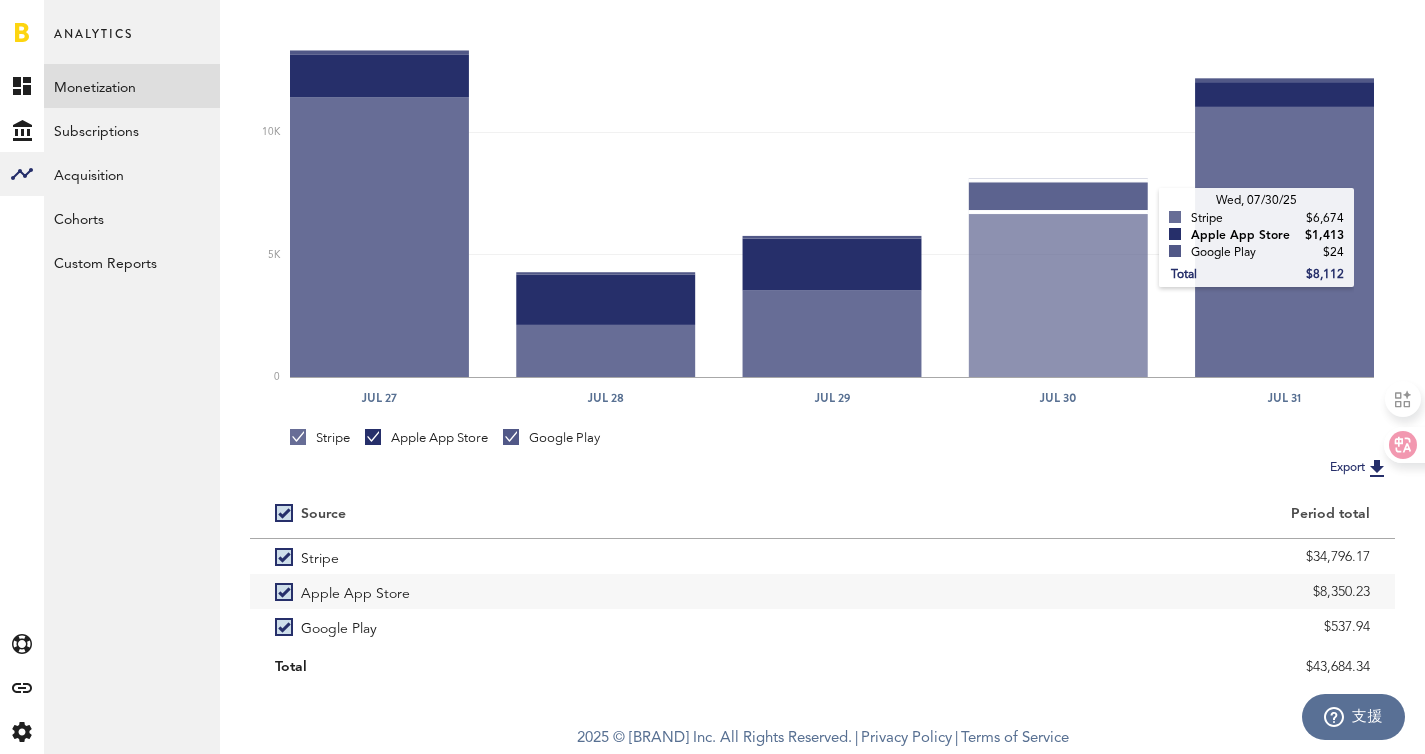 scroll, scrollTop: 0, scrollLeft: 0, axis: both 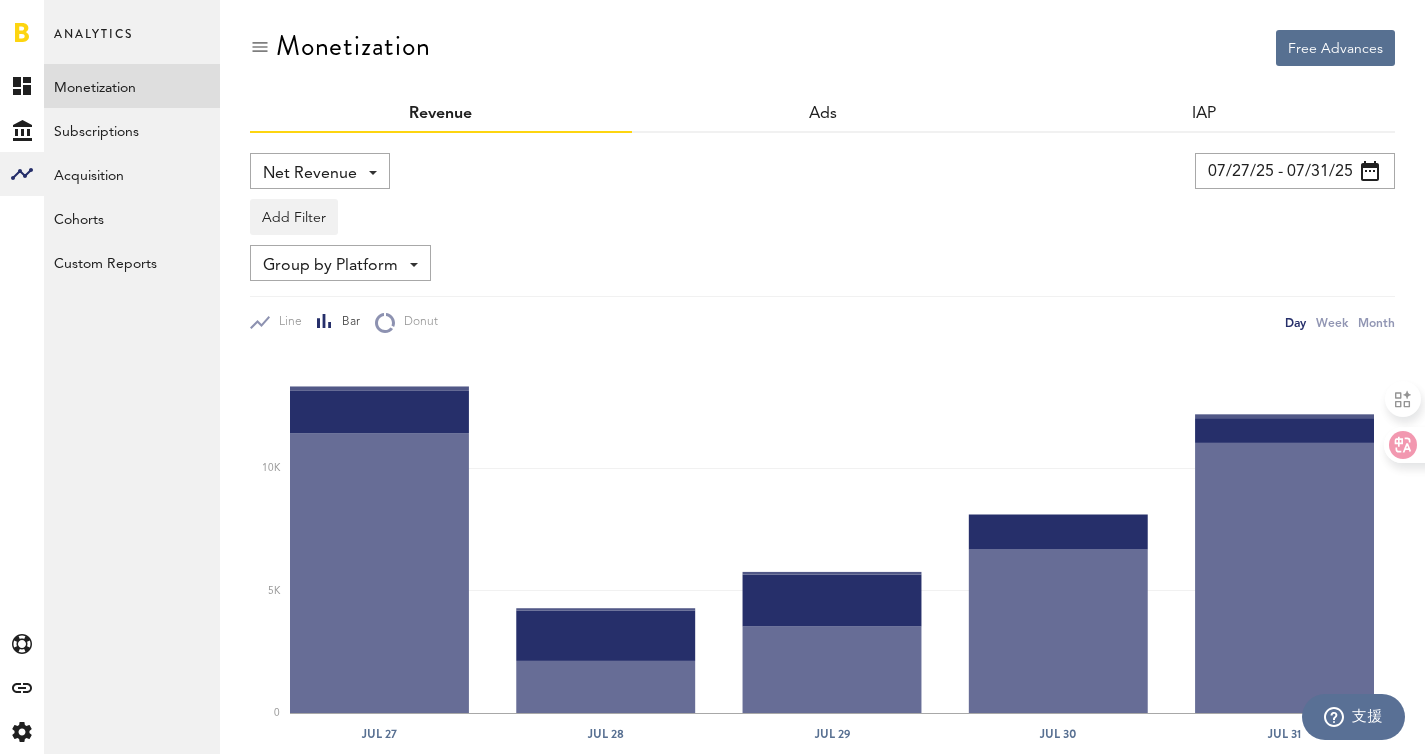 click on "07/27/25 - 07/31/25" at bounding box center [1295, 171] 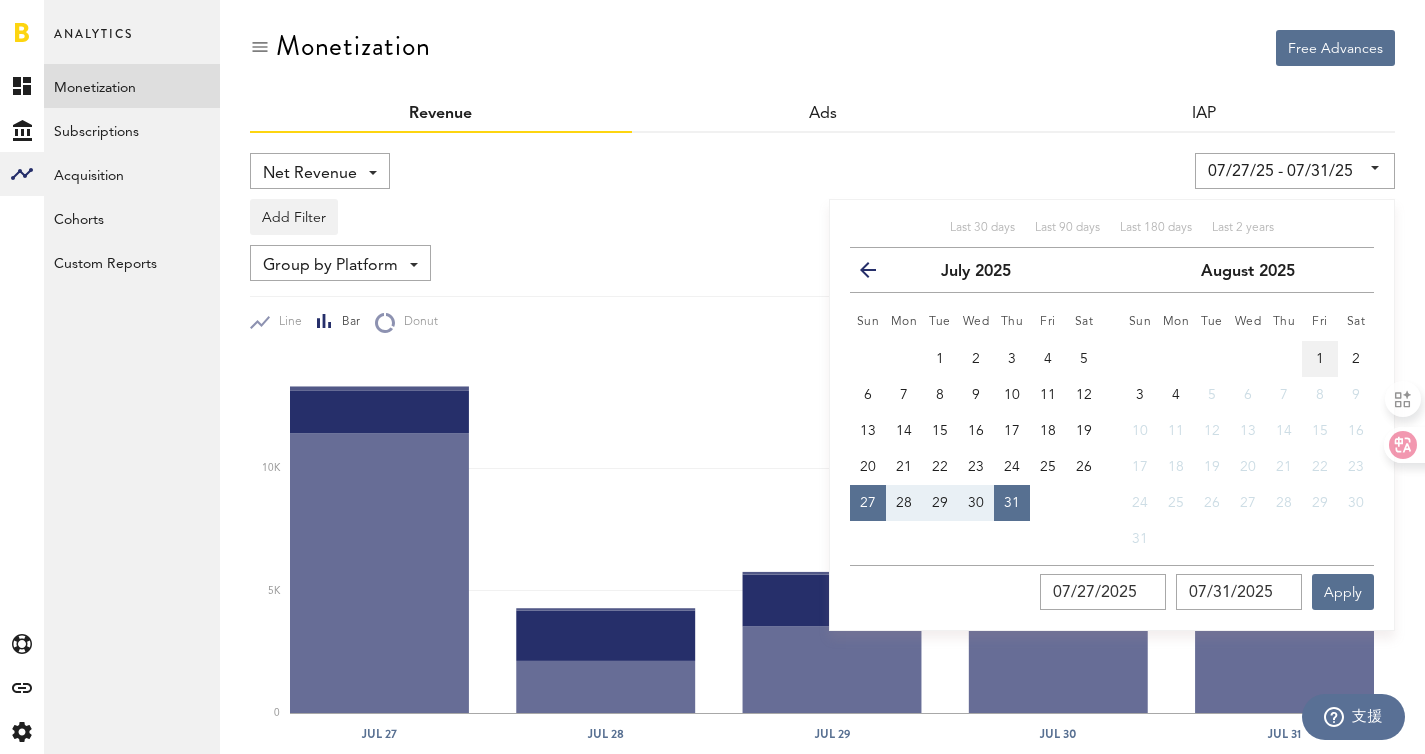click on "1" at bounding box center [1320, 359] 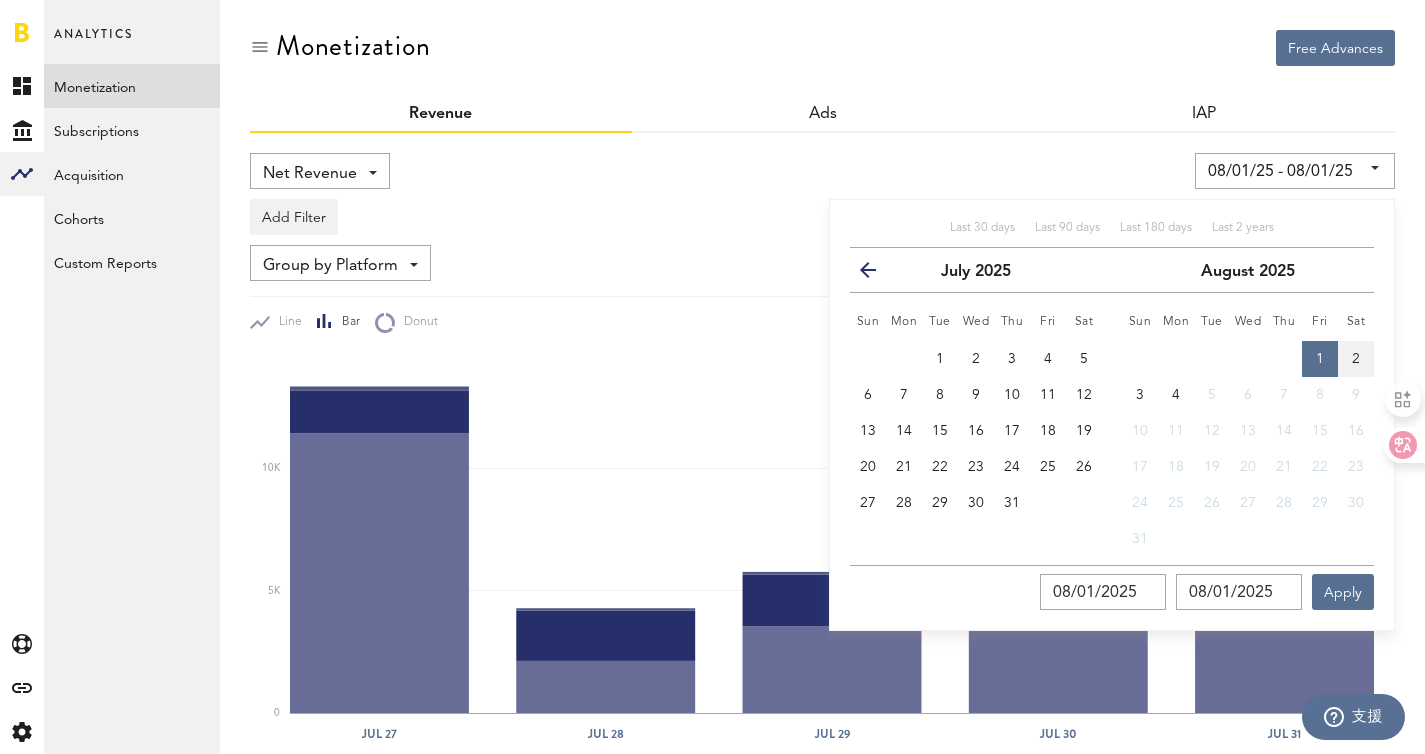 click on "2" at bounding box center [1356, 359] 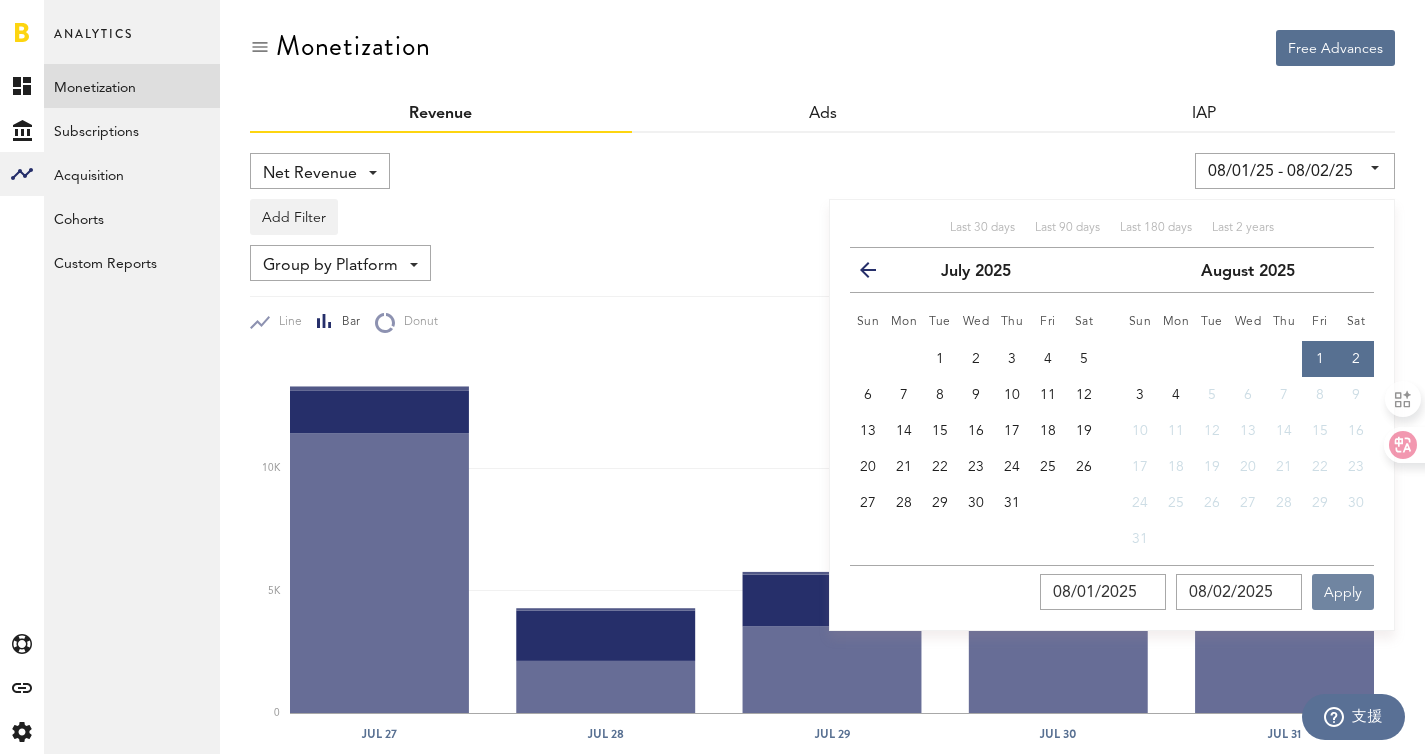 click on "Apply" at bounding box center [1343, 592] 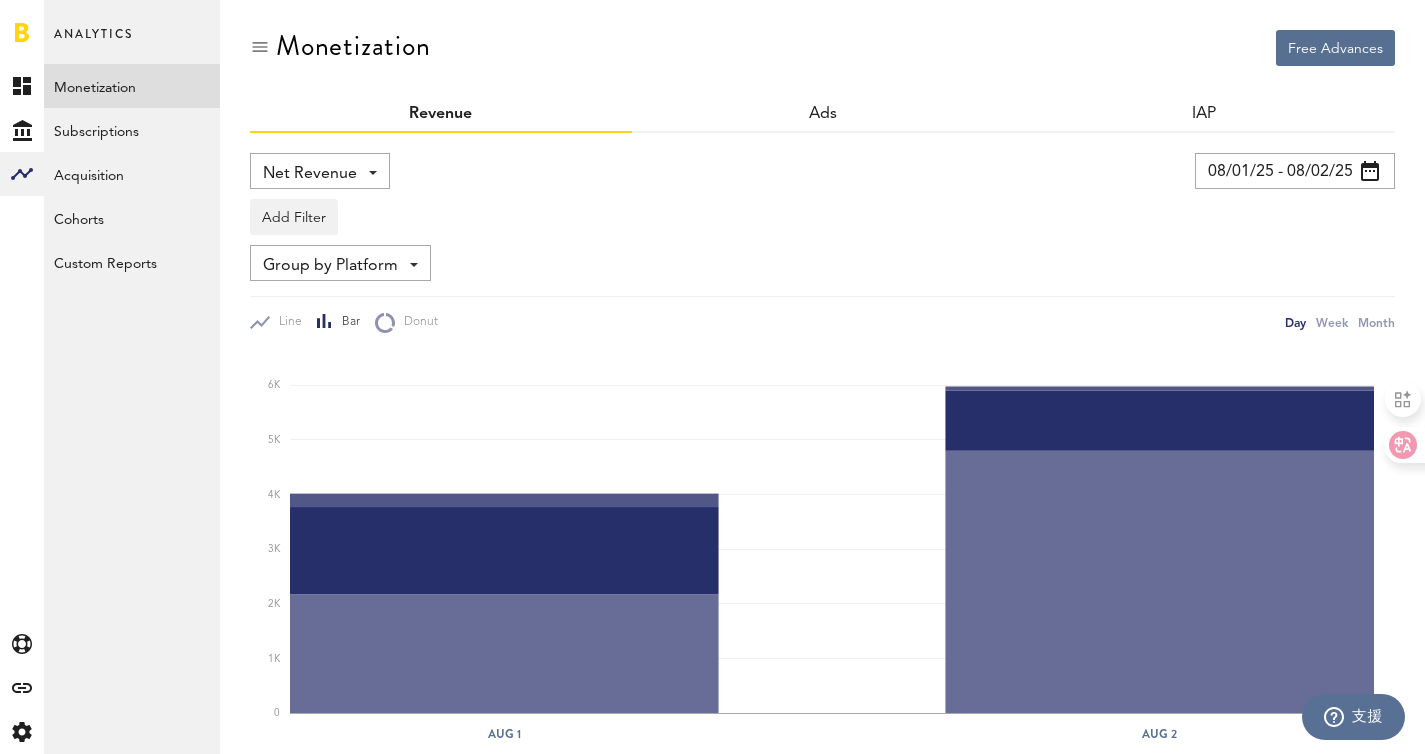 scroll, scrollTop: 336, scrollLeft: 0, axis: vertical 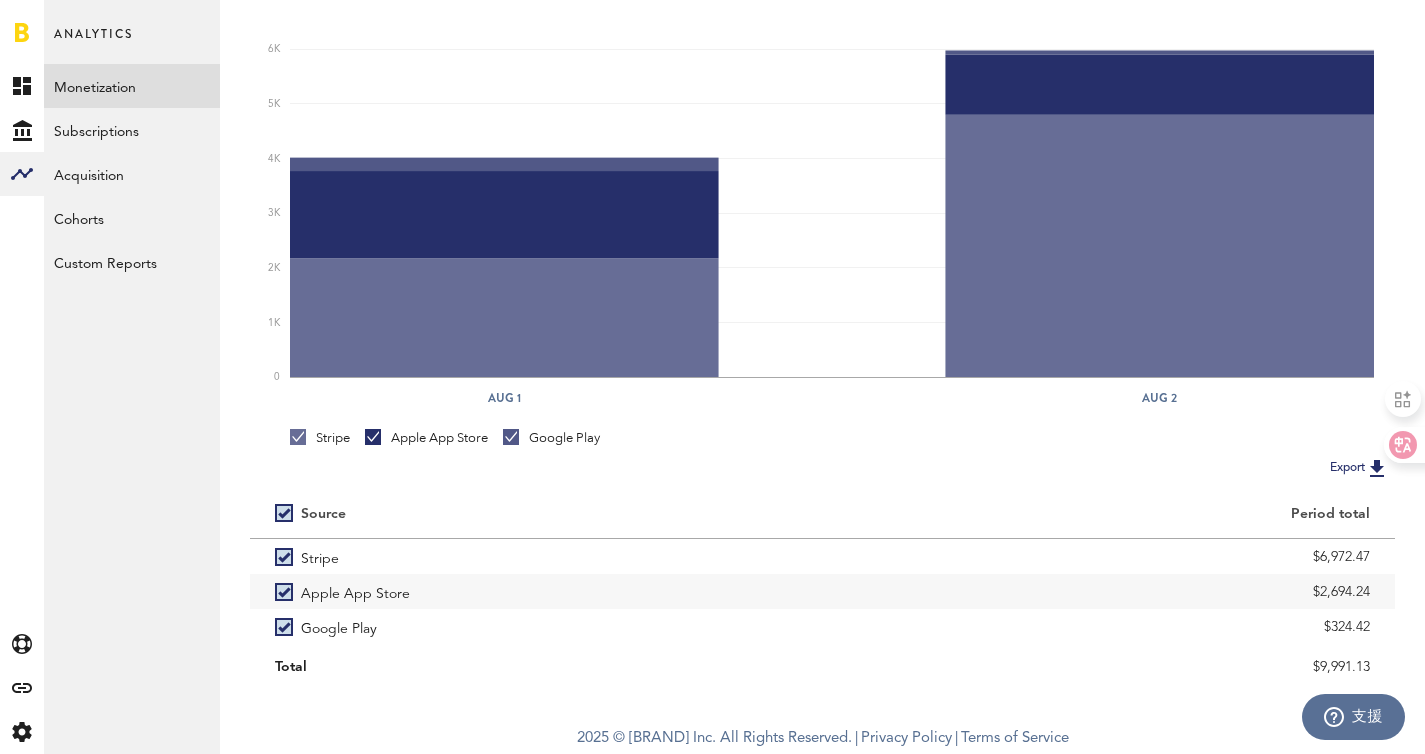 drag, startPoint x: 1363, startPoint y: 587, endPoint x: 1404, endPoint y: 593, distance: 41.4367 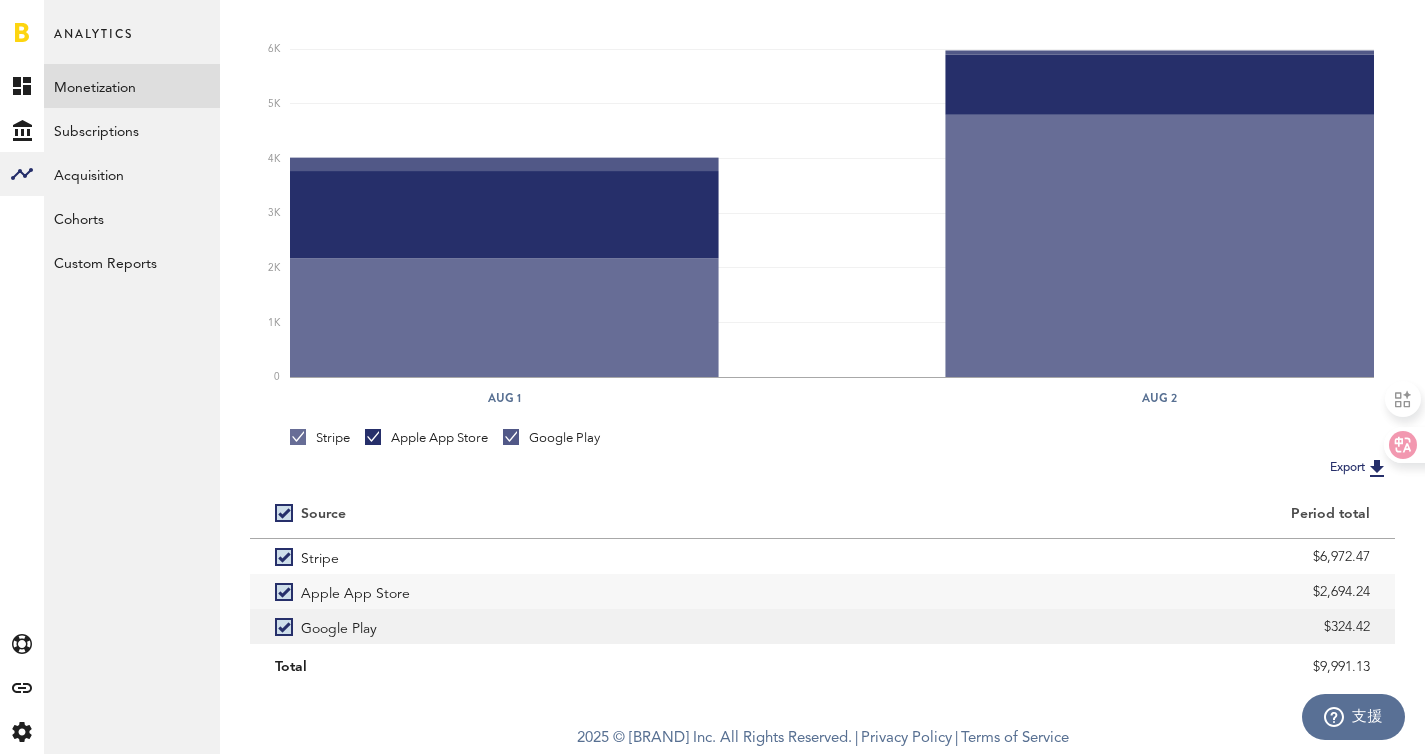 drag, startPoint x: 1333, startPoint y: 623, endPoint x: 1377, endPoint y: 624, distance: 44.011364 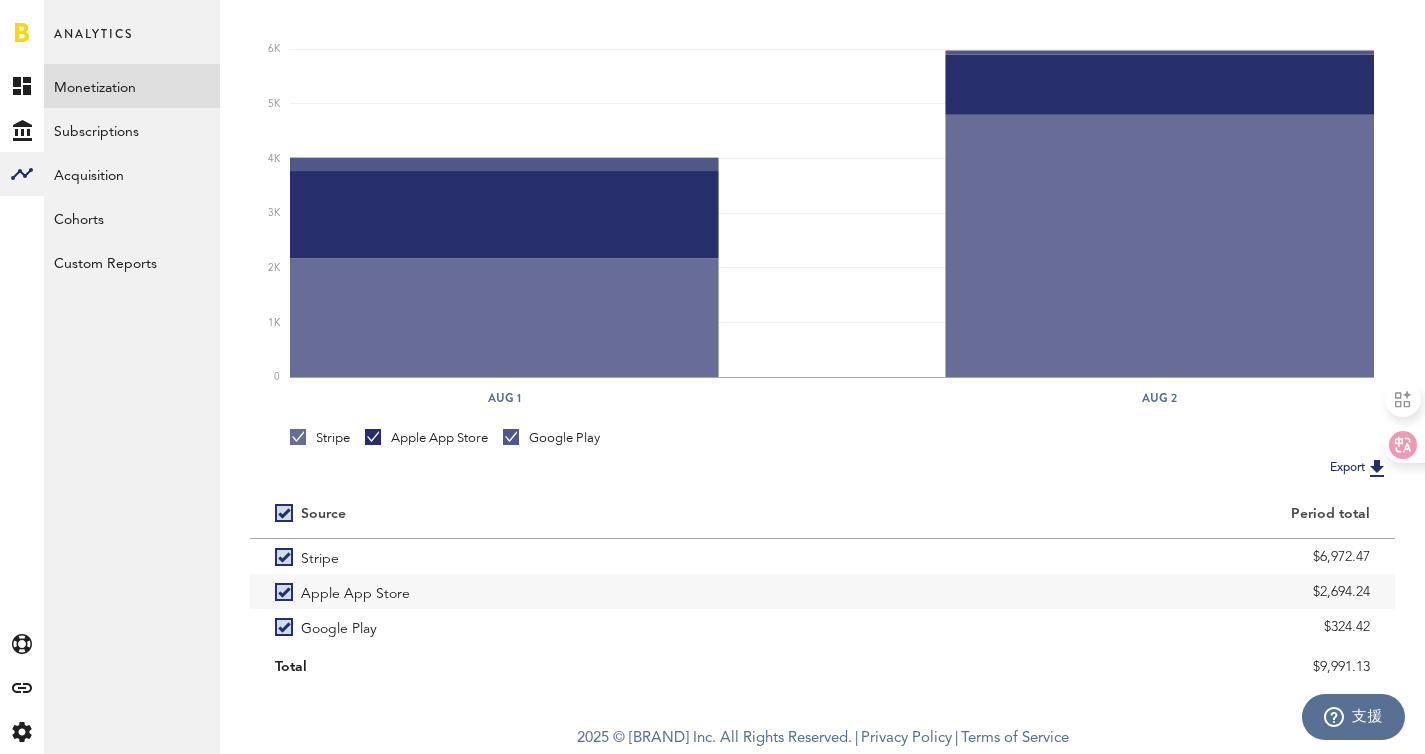 copy on "324.42" 